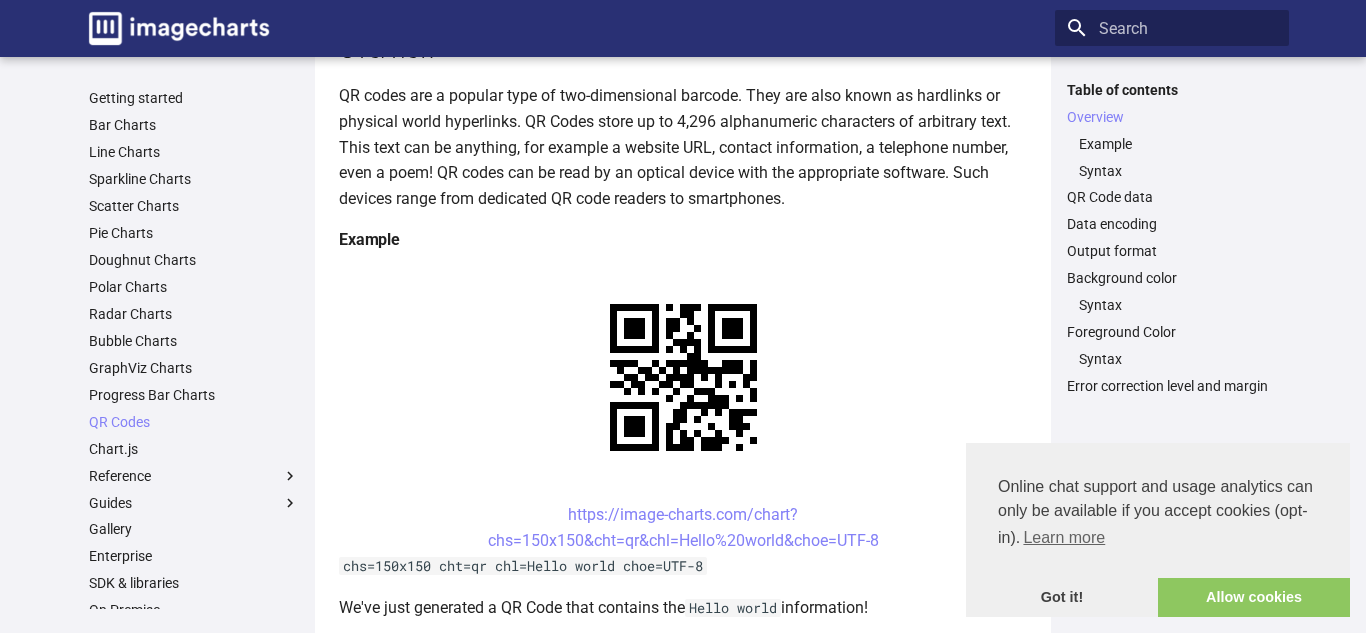 scroll, scrollTop: 0, scrollLeft: 0, axis: both 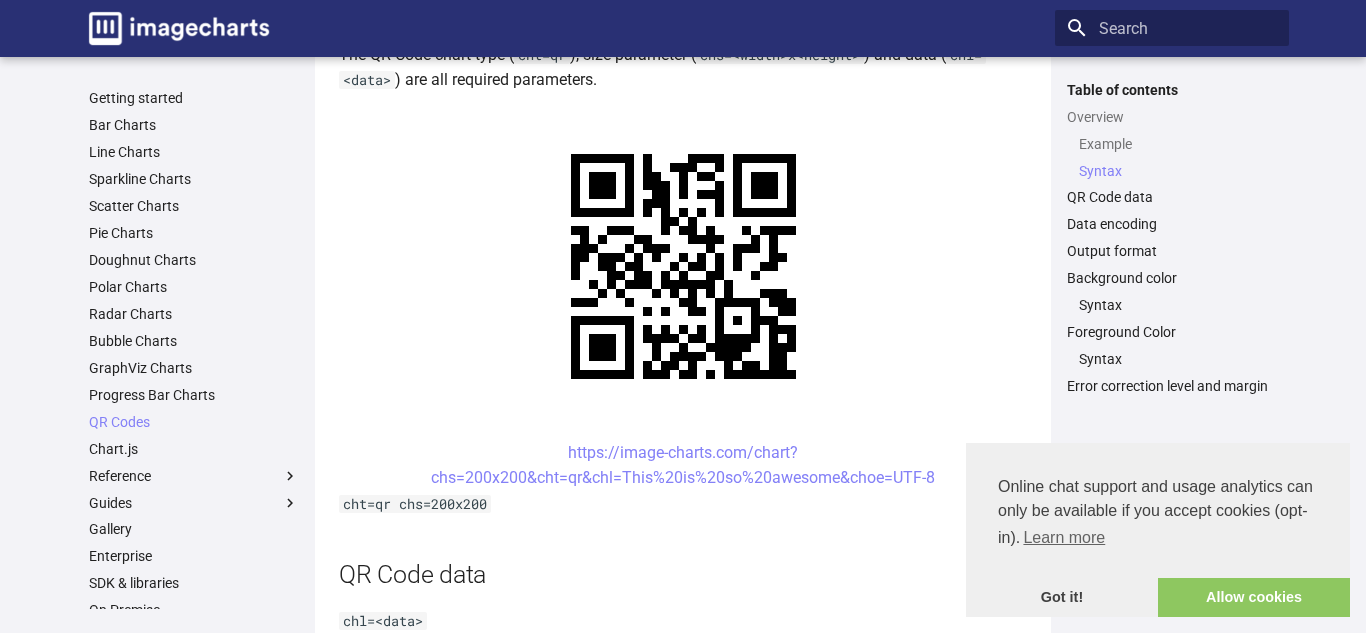 click on "QR Codes   This section describes how to create a QR Code on the fly with a URL GET request using the Image-Chart QRCode web service generation.   Overview   QR codes are a popular type of two-dimensional barcode. They are also known as hardlinks or physical world hyperlinks. QR Codes store up to 4,296 alphanumeric characters of arbitrary text. This text can be anything, for example a website URL, contact information, a telephone number, even a poem! QR codes can be read by an optical device with the appropriate software. Such devices range from dedicated QR code readers to smartphones.   Example       https://image-charts.com/chart?  chs=150x150&cht=qr&chl=Hello%20world&choe=UTF-8     chs=150x150 cht=qr chl=Hello world choe=UTF-8   We've just generated a QR Code that contains the  Hello world  information!   Syntax   cht=qr   The QR Code chart type ( cht=qr , size parameter ( chs=<width>x<height> ) and data ( chl=<data> ) are all required parameters.           cht=qr chs=200x200   QR Code data     ." at bounding box center (683, 1163) 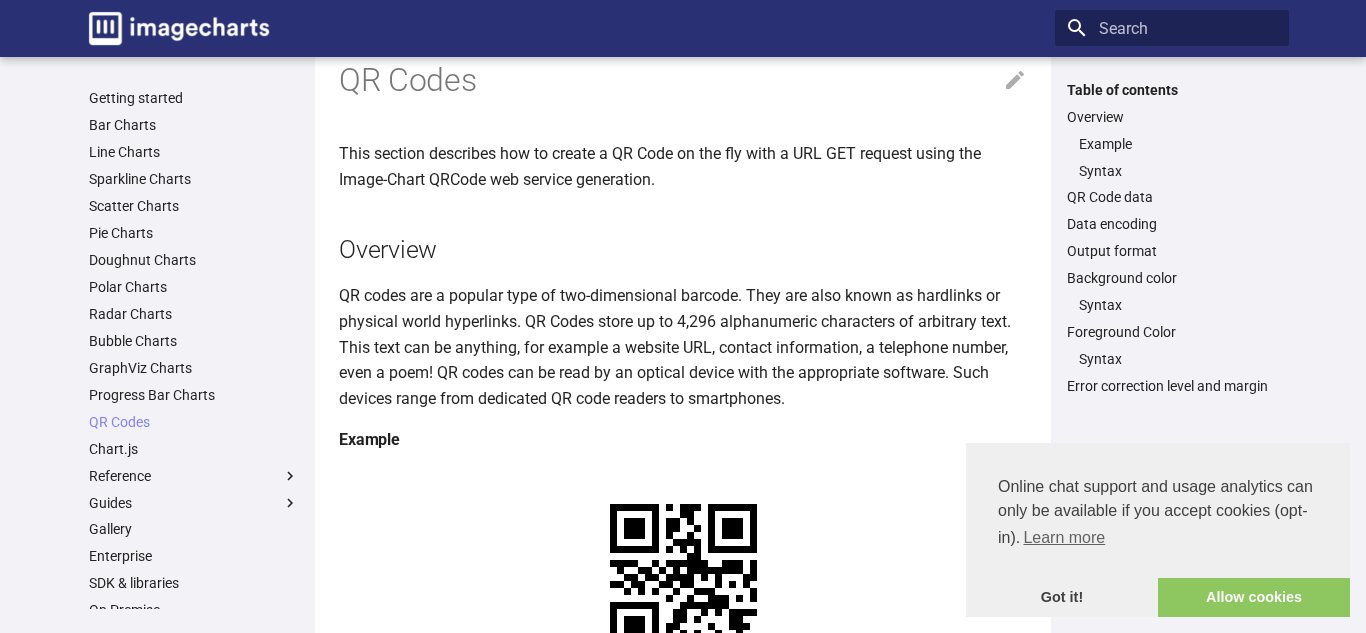 scroll, scrollTop: 48, scrollLeft: 0, axis: vertical 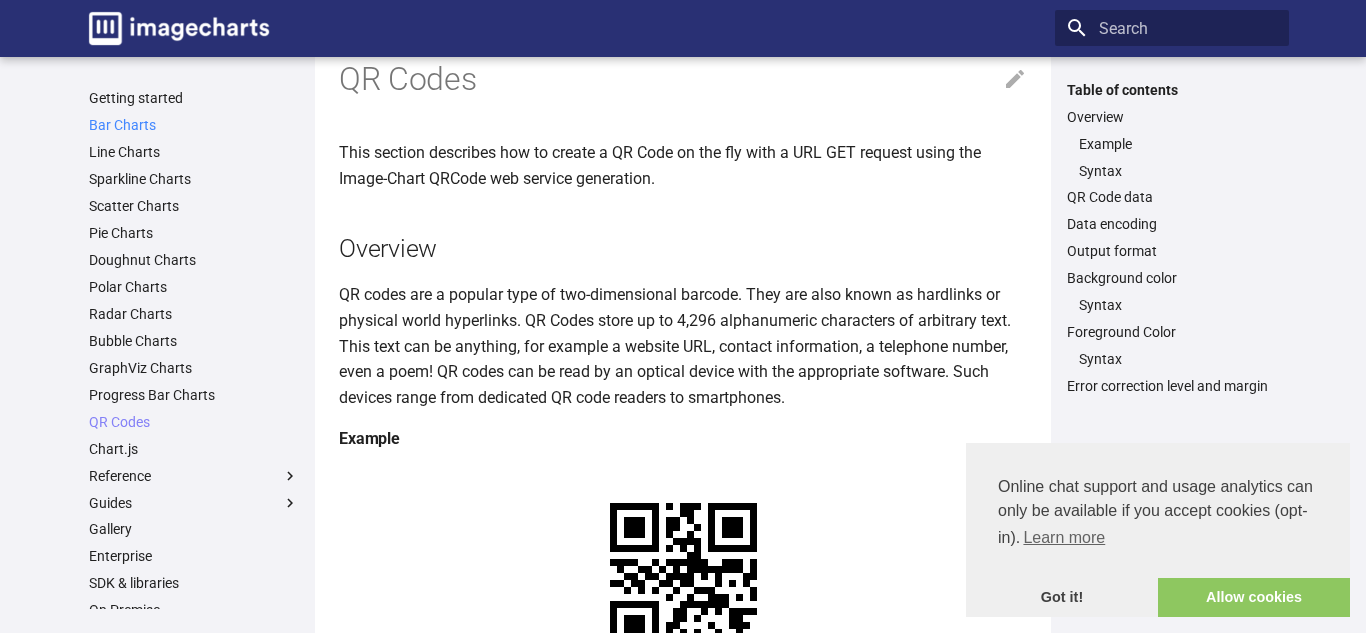 click on "Bar Charts" at bounding box center (194, 125) 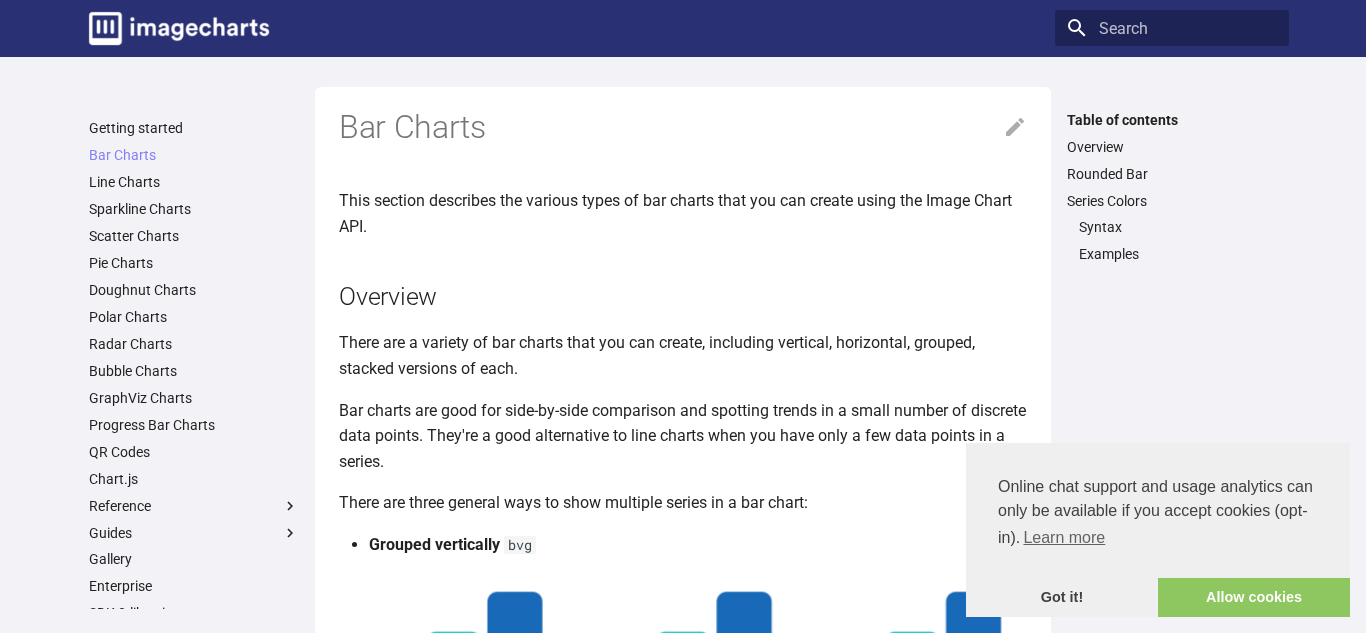 scroll, scrollTop: 0, scrollLeft: 0, axis: both 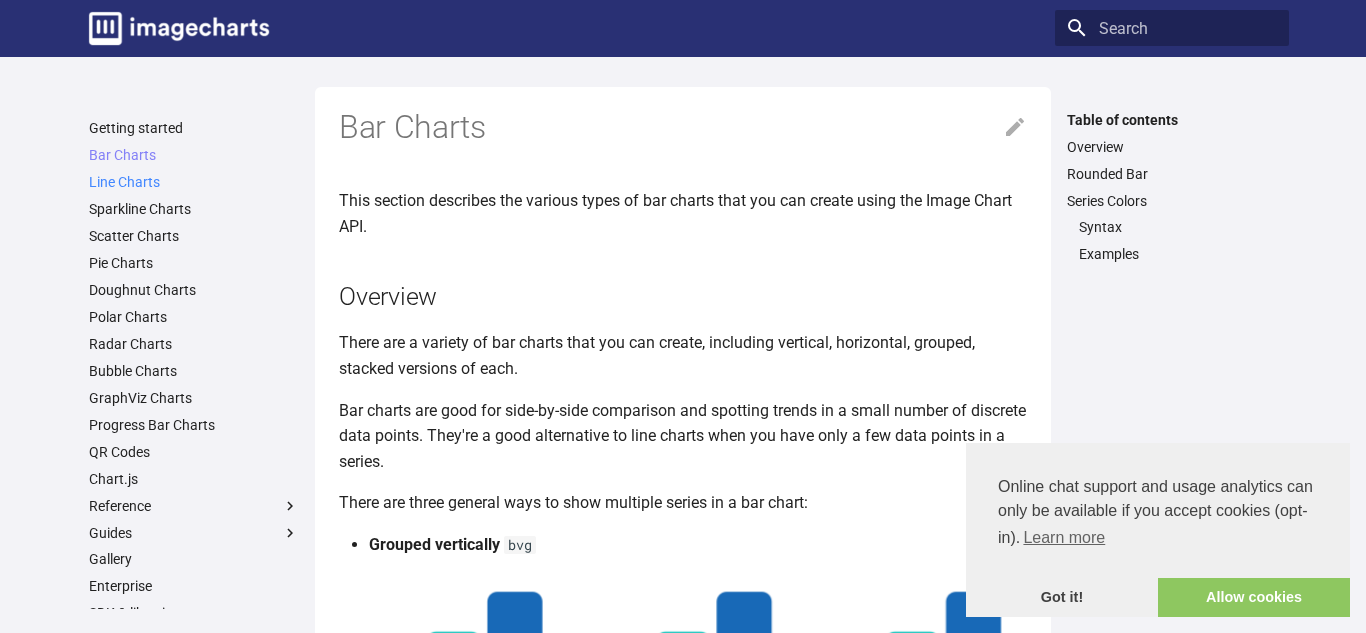 click on "Line Charts" at bounding box center [194, 182] 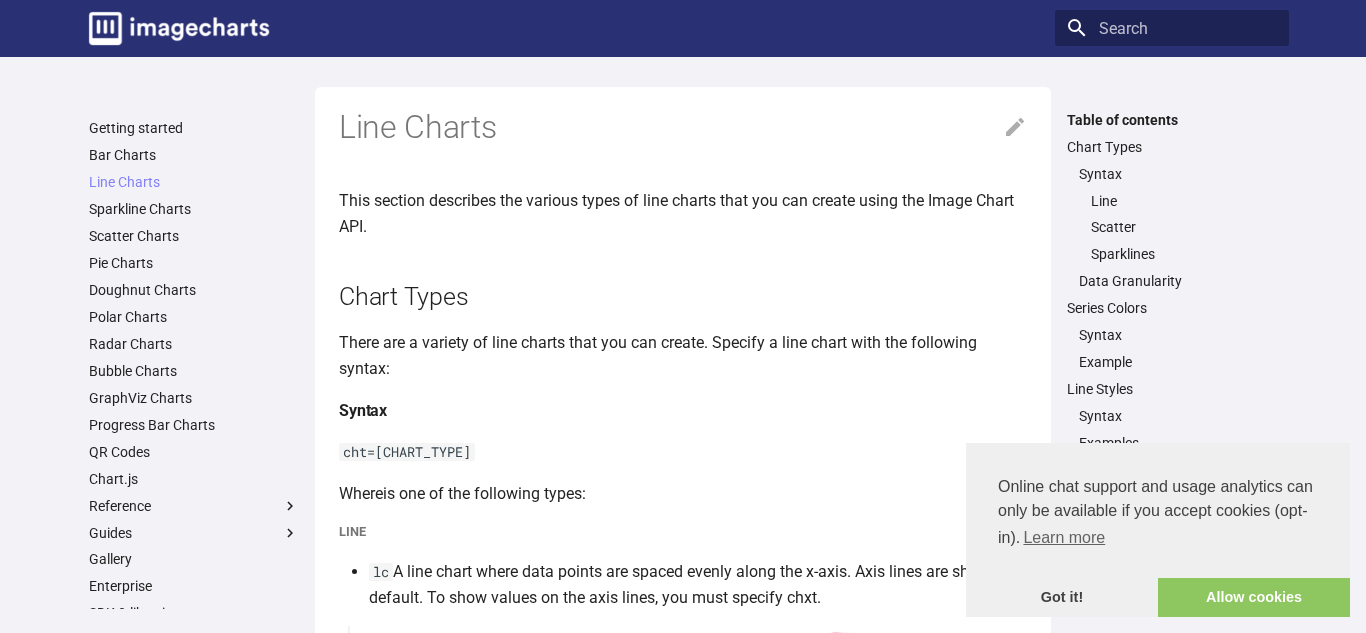 scroll, scrollTop: 0, scrollLeft: 0, axis: both 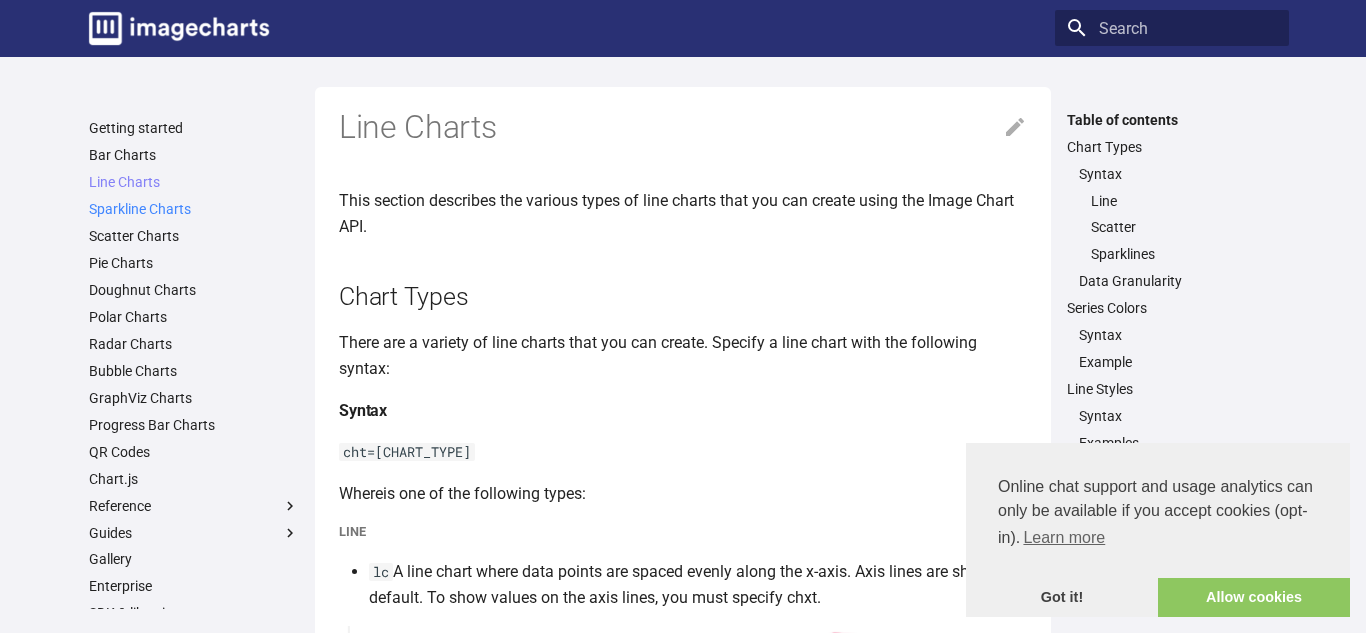 click on "Sparkline Charts" at bounding box center [194, 209] 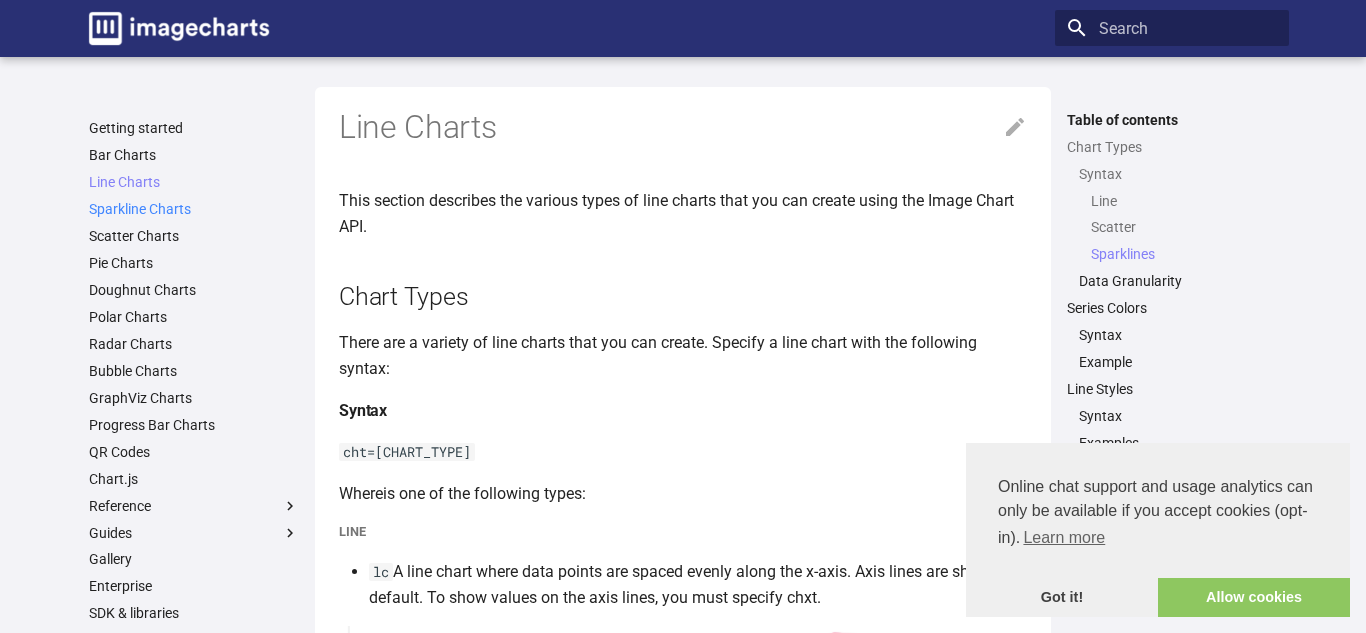 scroll, scrollTop: 2111, scrollLeft: 0, axis: vertical 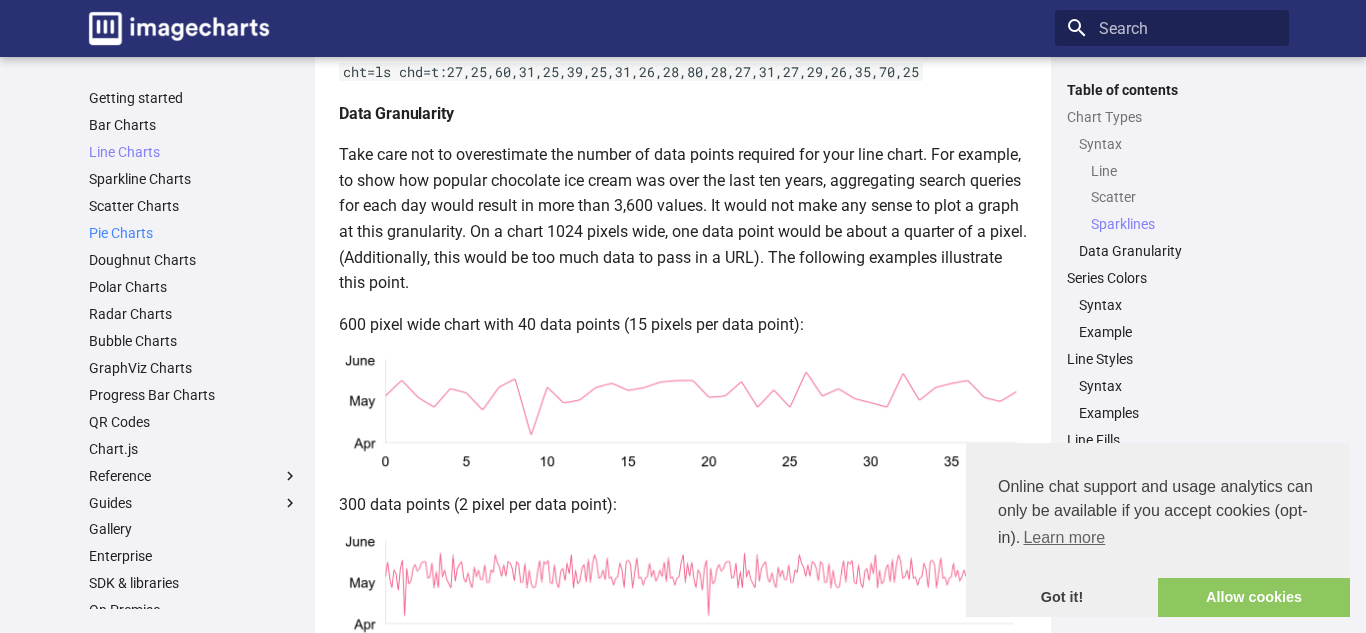 click on "Pie Charts" at bounding box center [194, 233] 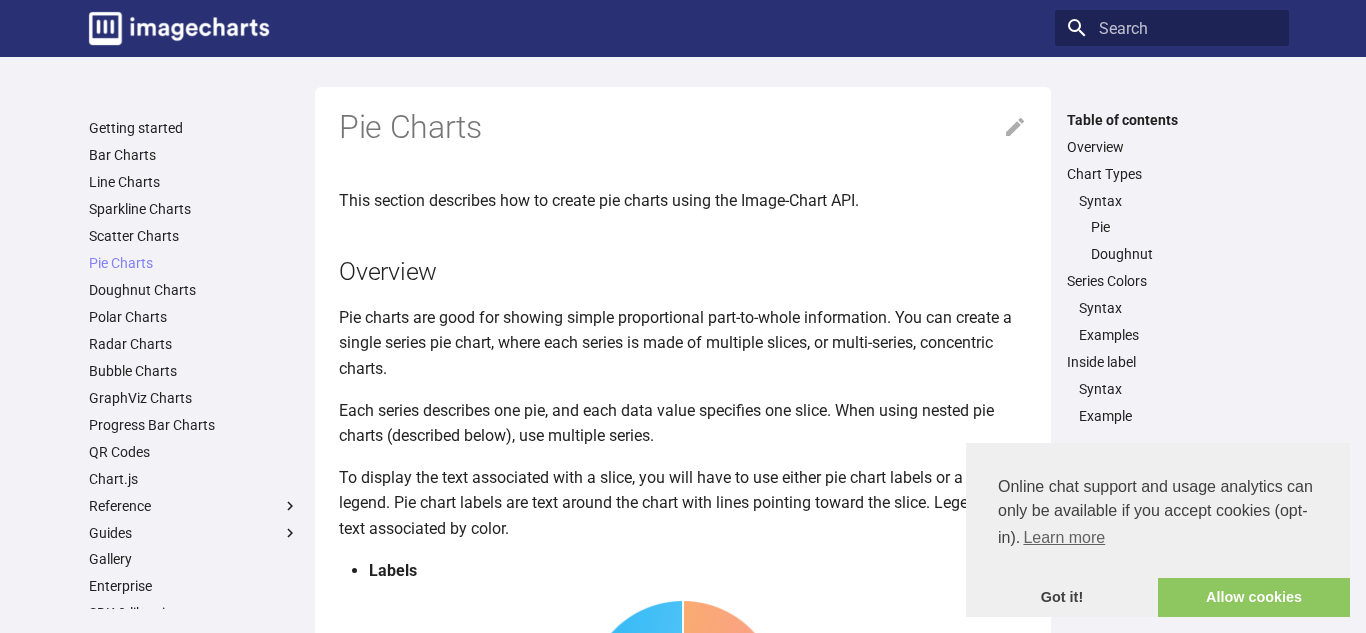 scroll, scrollTop: 0, scrollLeft: 0, axis: both 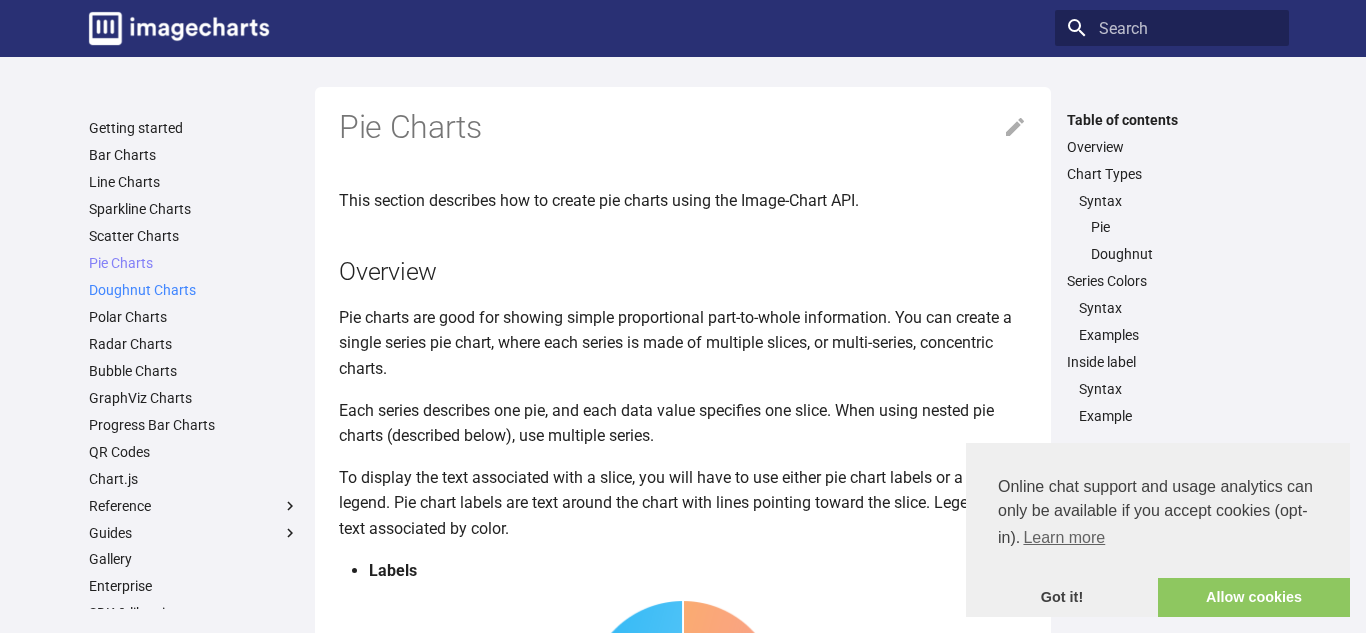 click on "Doughnut Charts" at bounding box center [194, 290] 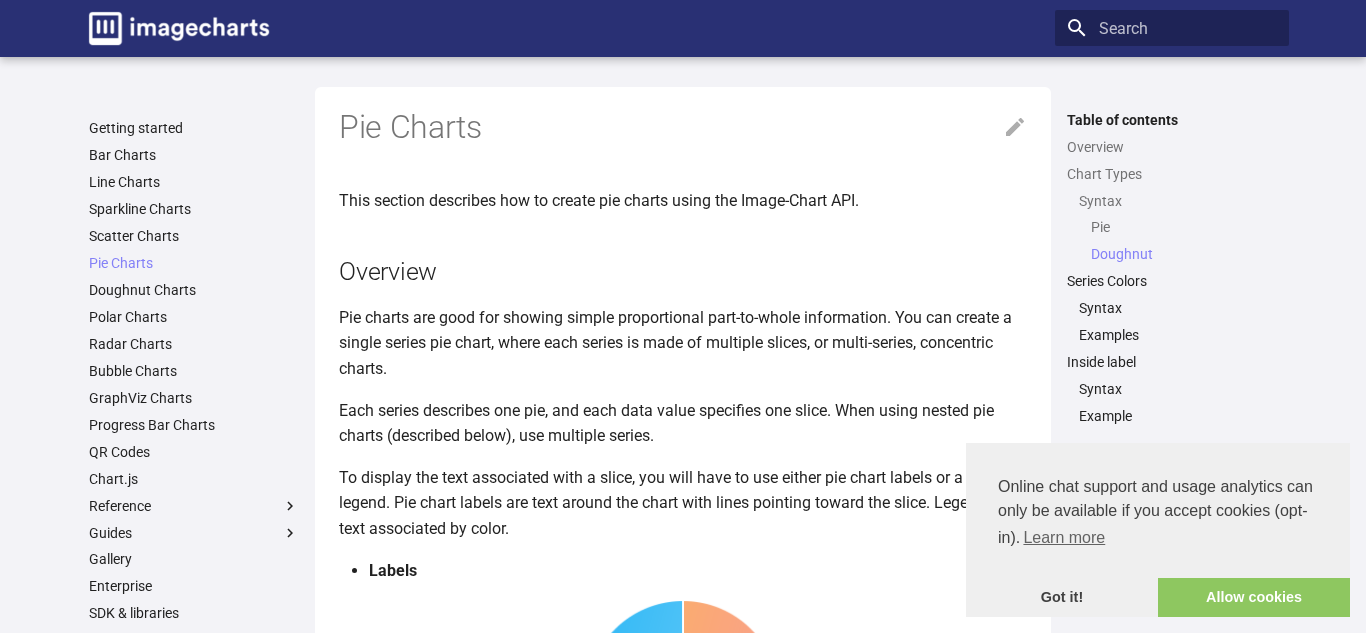 scroll, scrollTop: 2605, scrollLeft: 0, axis: vertical 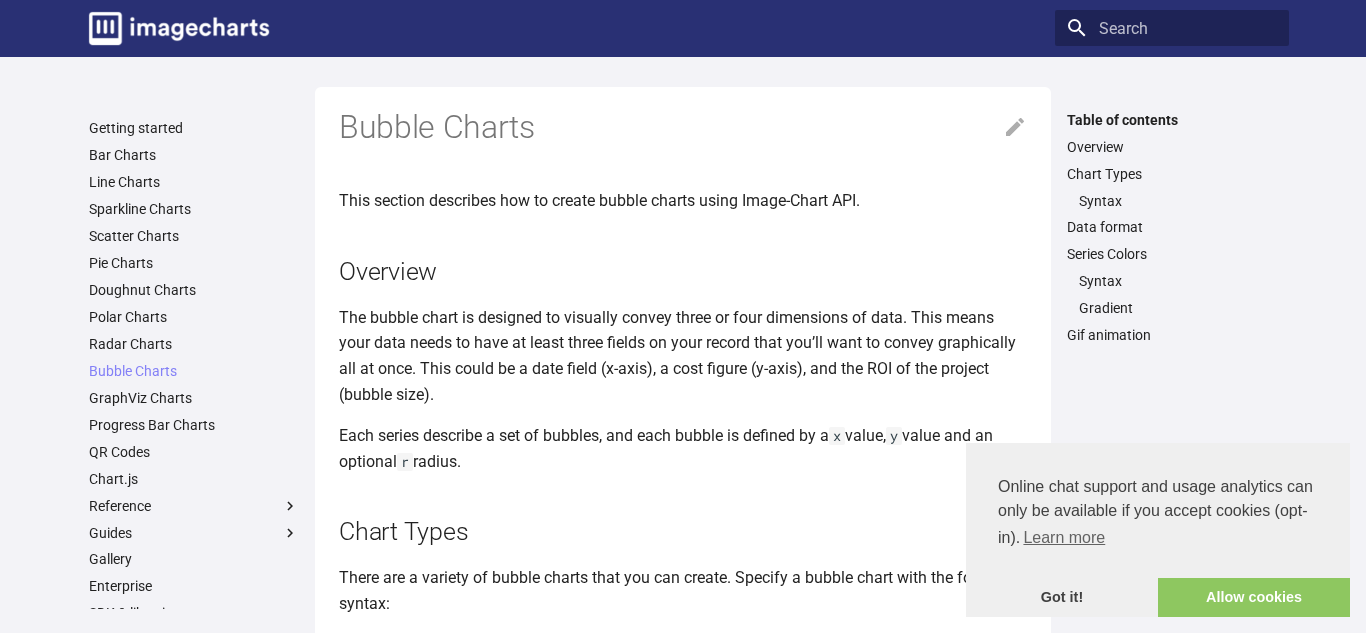 click on "Getting started         Bar Charts         Line Charts         Sparkline Charts         Scatter Charts         Pie Charts         Doughnut Charts         Polar Charts         Radar Charts           Bubble Charts       Bubble Charts         Table of contents         Overview         Chart Types           Syntax               Data format         Series Colors           Syntax         Gradient               Gif animation               GraphViz Charts         Progress Bar Charts         QR Codes         Chart.js           Reference           Reference         Chart Type         Chart Size         Data Format         Color Format         Title         Grid Lines         Labels         Markers         Margins         Axis         Legend         Font         Background         Gif animation         Output Format         POST requests         Retina support         Localization                 Guides           Guides         How to setup a dependency graph in Google Sheets" at bounding box center [194, 451] 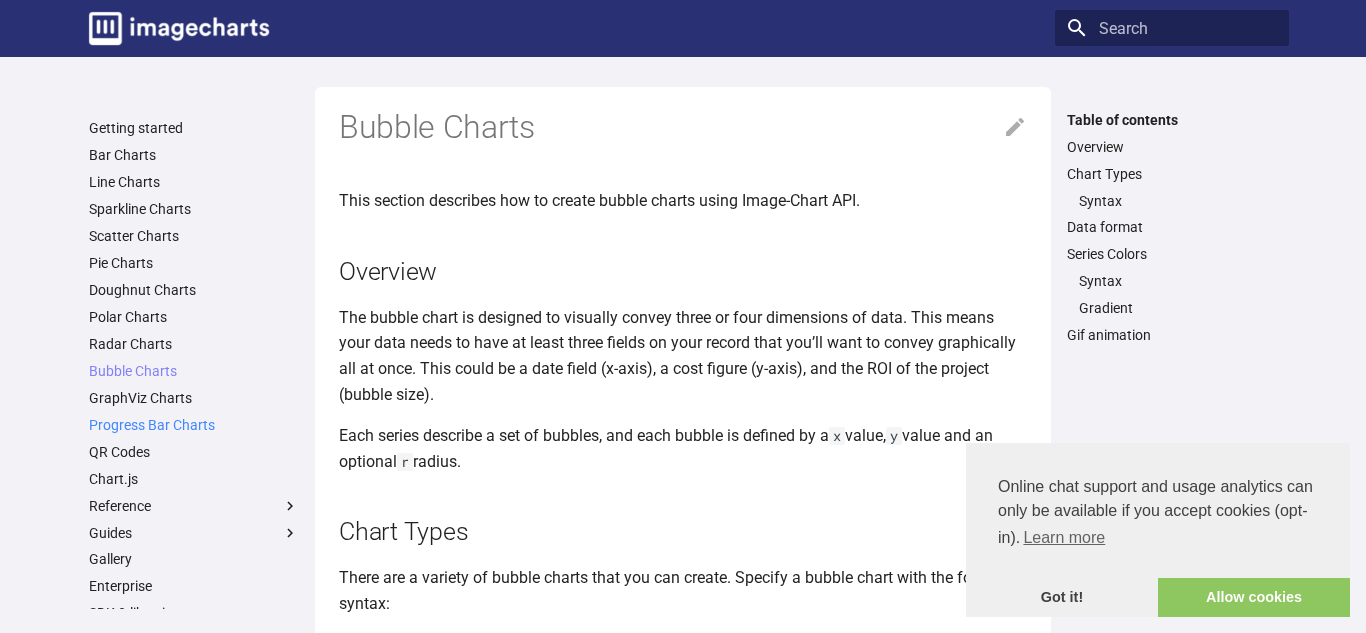 click on "Progress Bar Charts" at bounding box center (194, 425) 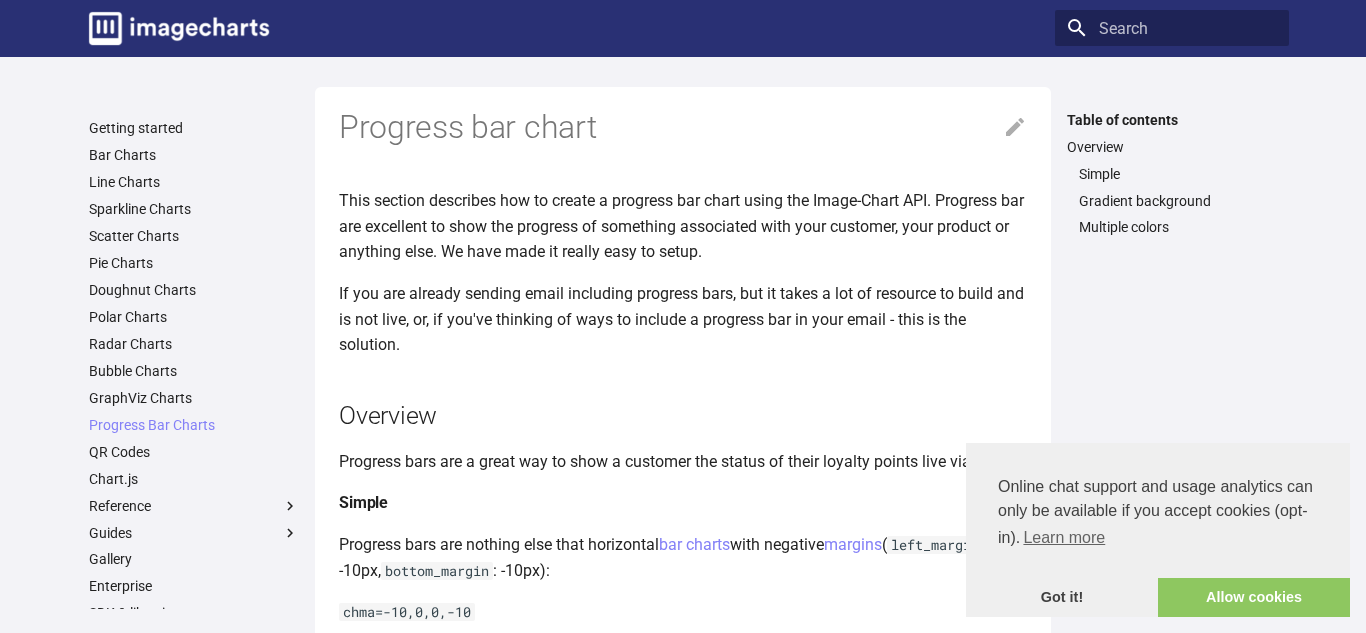 scroll, scrollTop: 0, scrollLeft: 0, axis: both 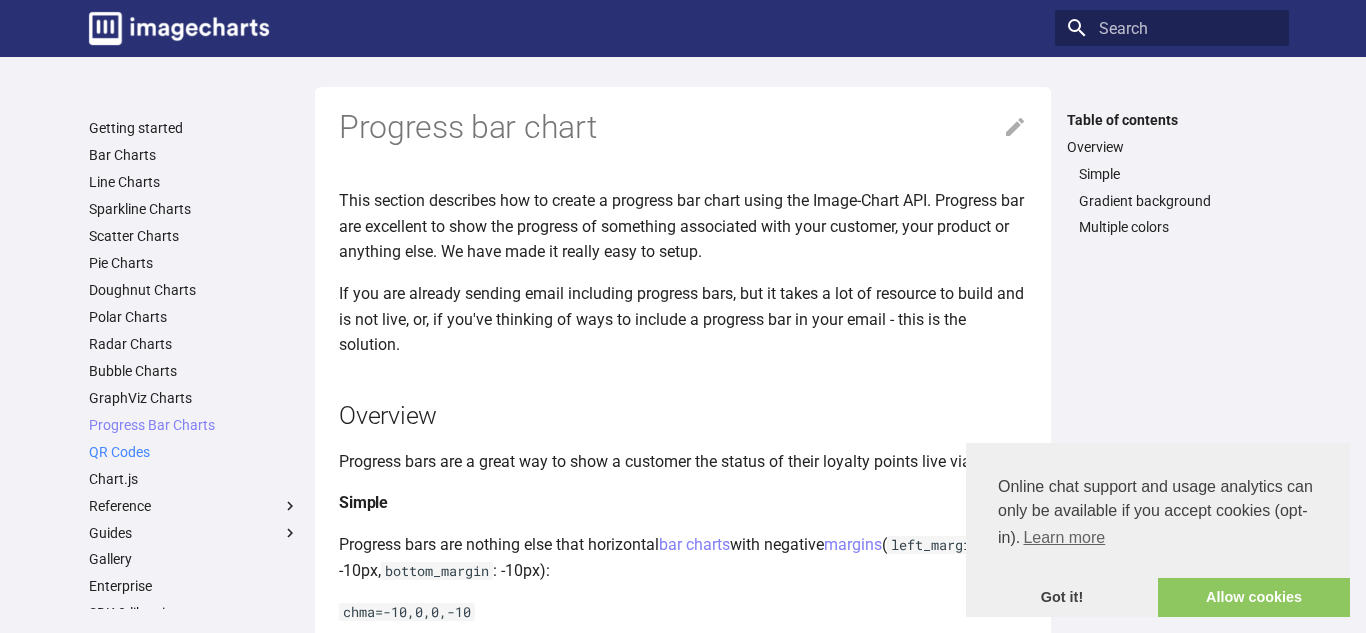 click on "QR Codes" at bounding box center (194, 452) 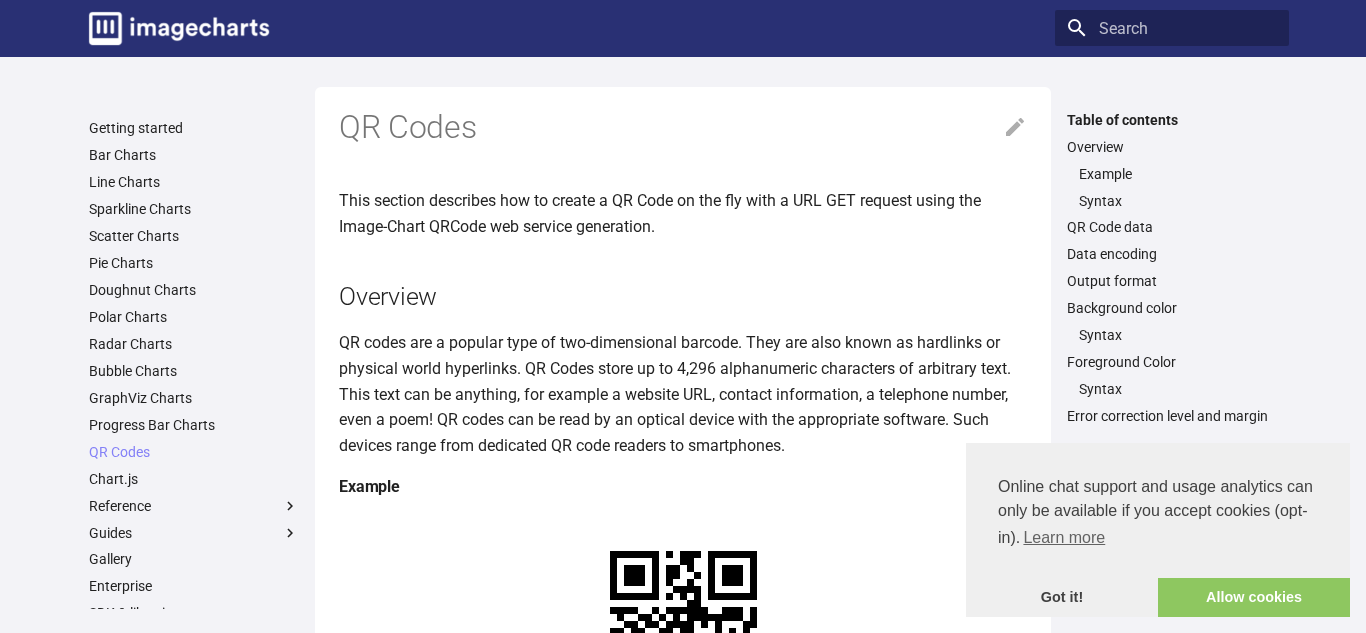 scroll, scrollTop: 0, scrollLeft: 0, axis: both 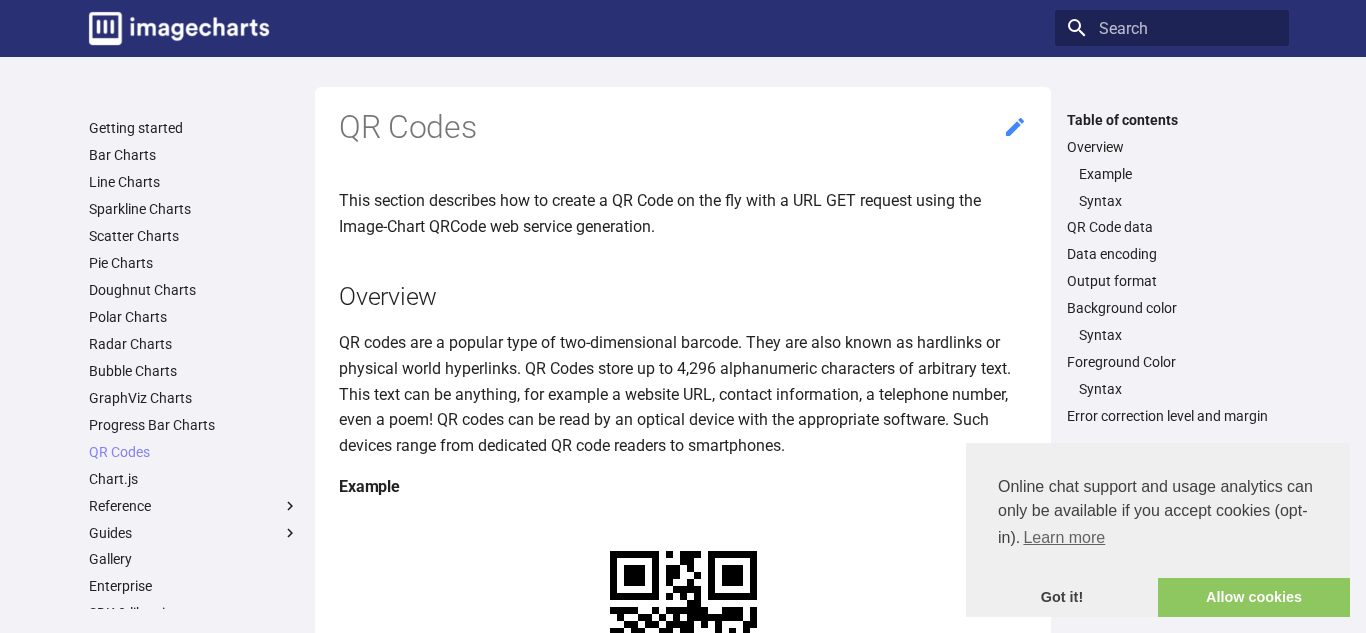click 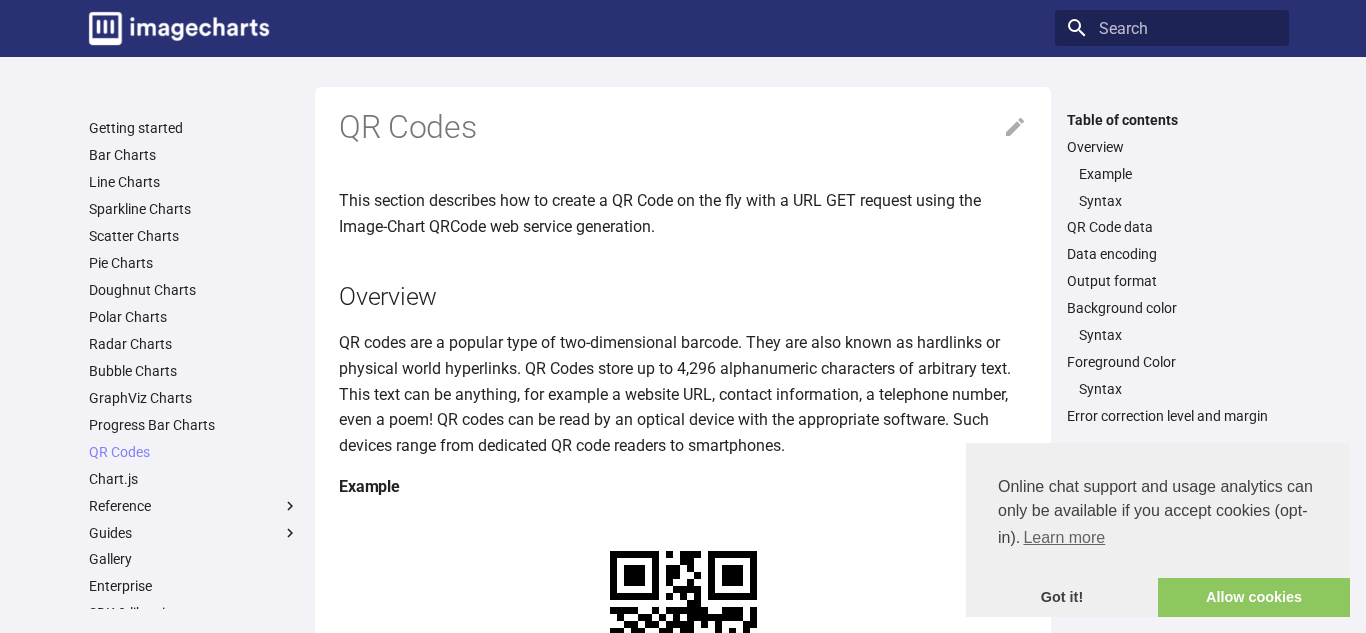 scroll, scrollTop: 0, scrollLeft: 0, axis: both 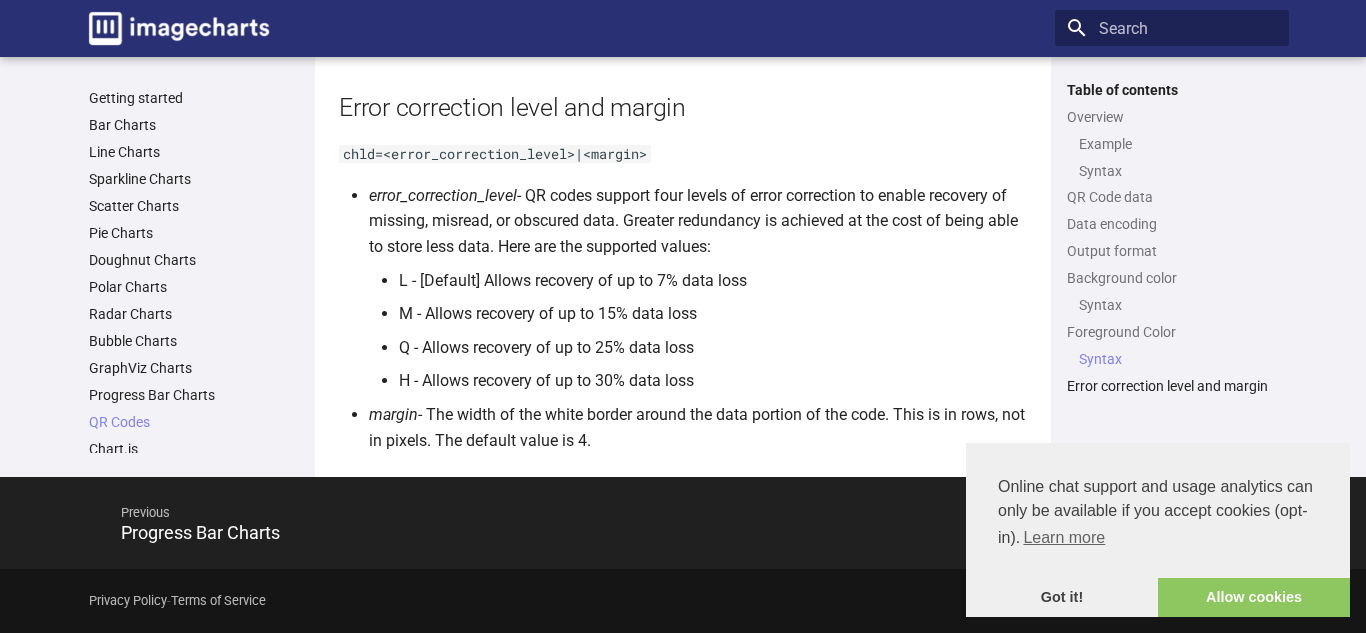 click on "H - Allows recovery of up to 30% data loss" at bounding box center (713, 381) 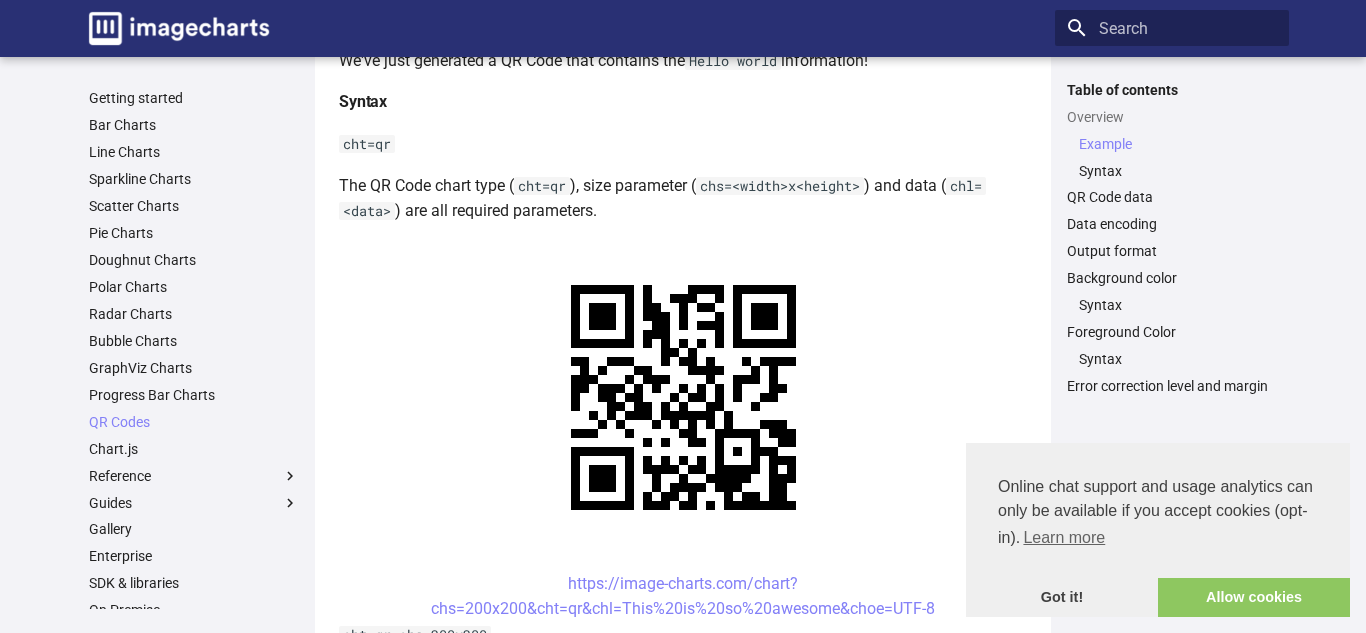 scroll, scrollTop: 772, scrollLeft: 0, axis: vertical 